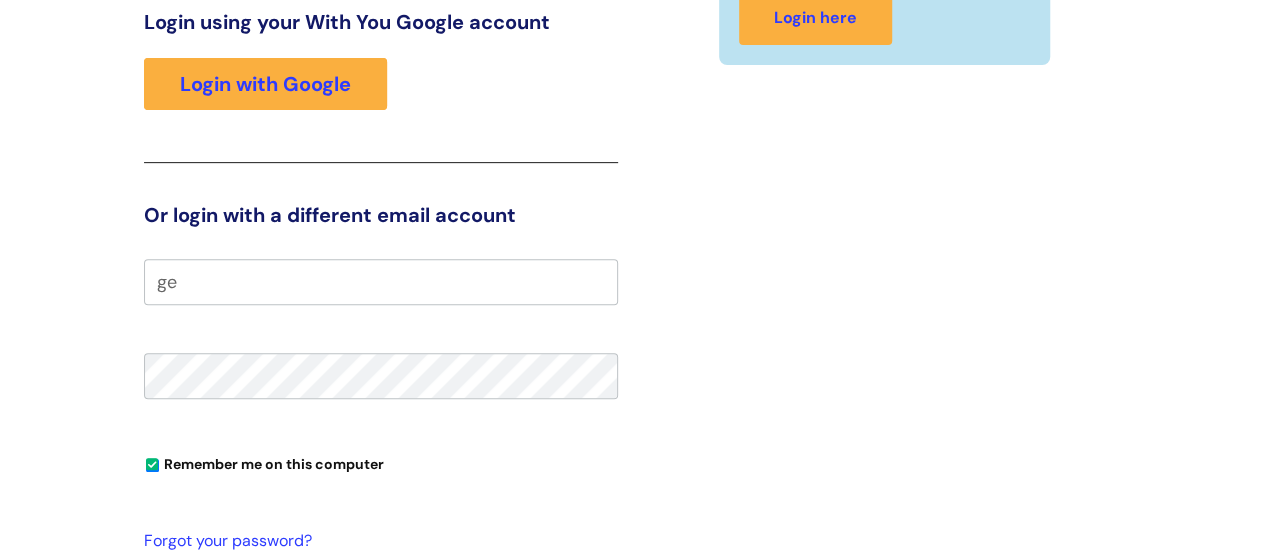 scroll, scrollTop: 350, scrollLeft: 0, axis: vertical 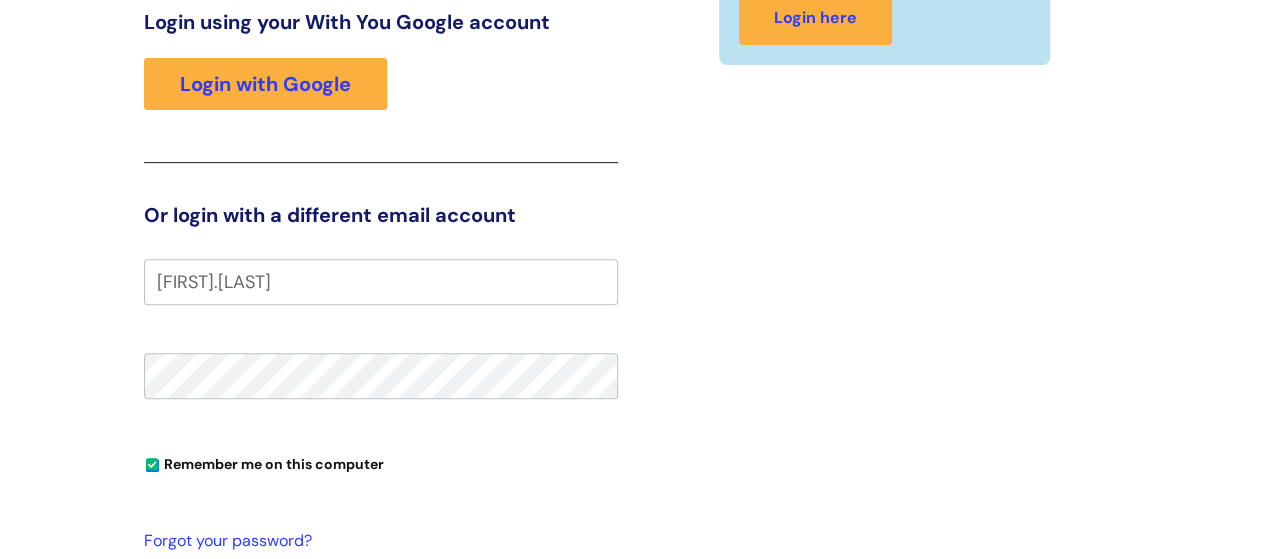 click on "Login" at bounding box center (203, 610) 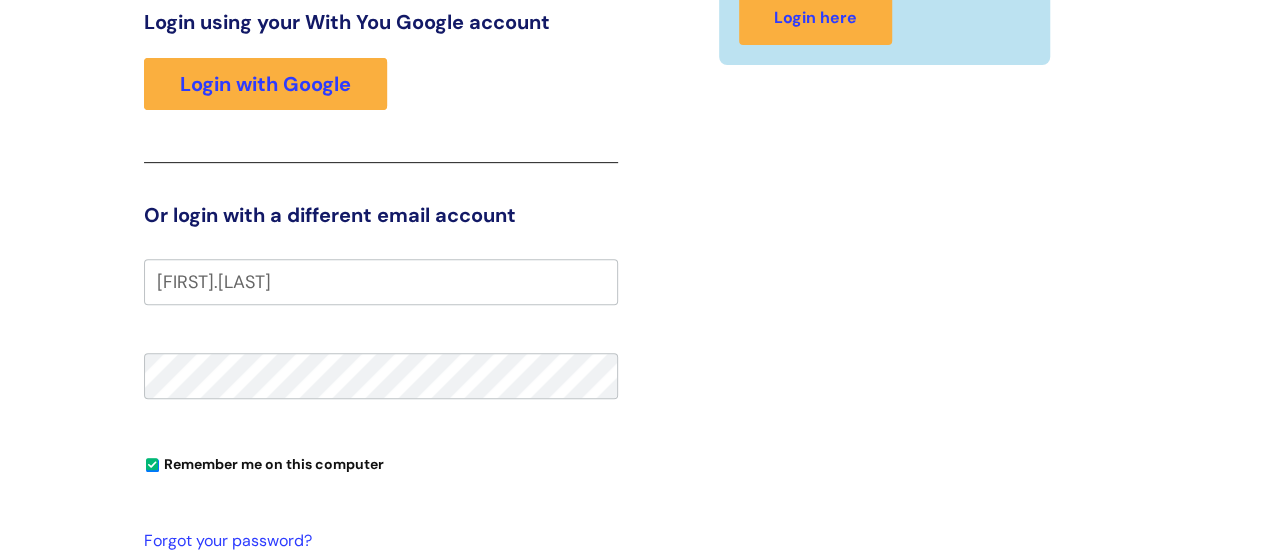 click on "g.baker" at bounding box center [381, 282] 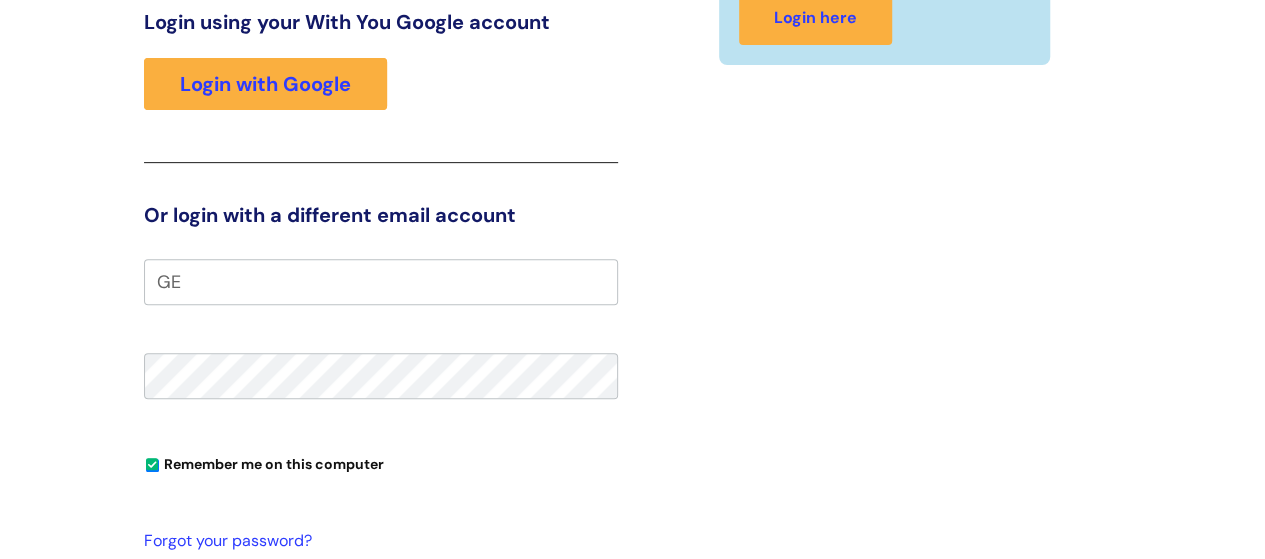 type on "G" 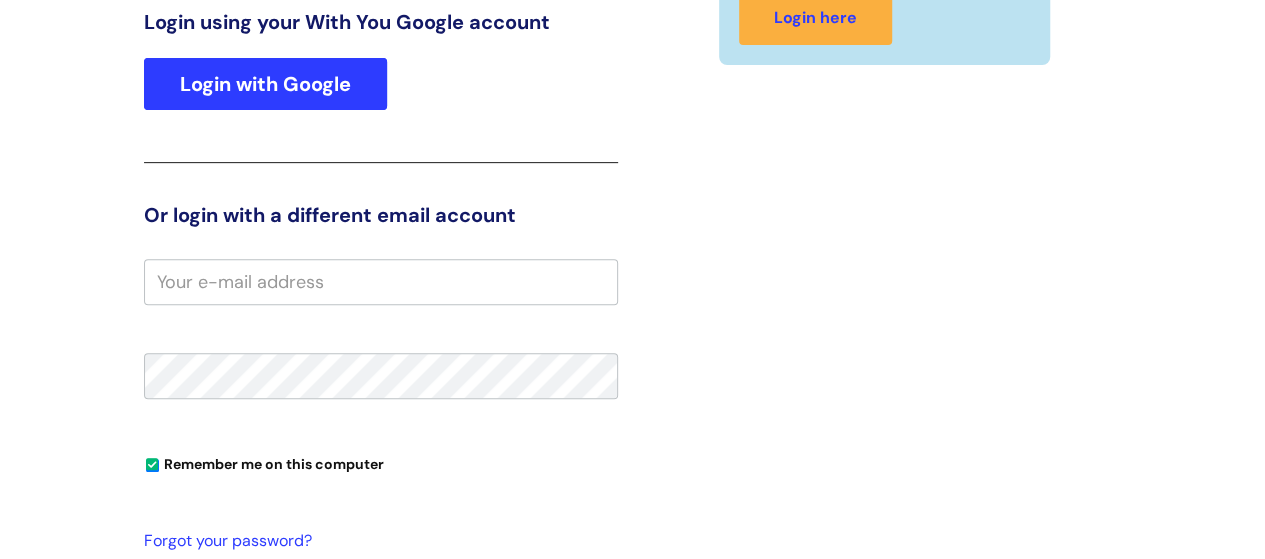type 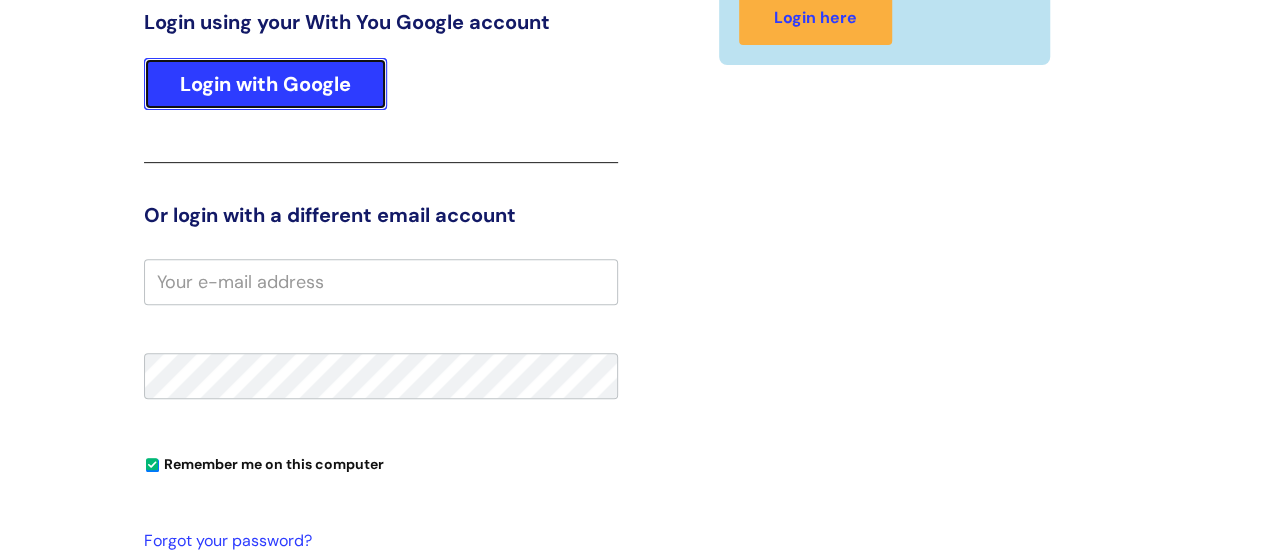 click on "Login with Google" at bounding box center [265, 84] 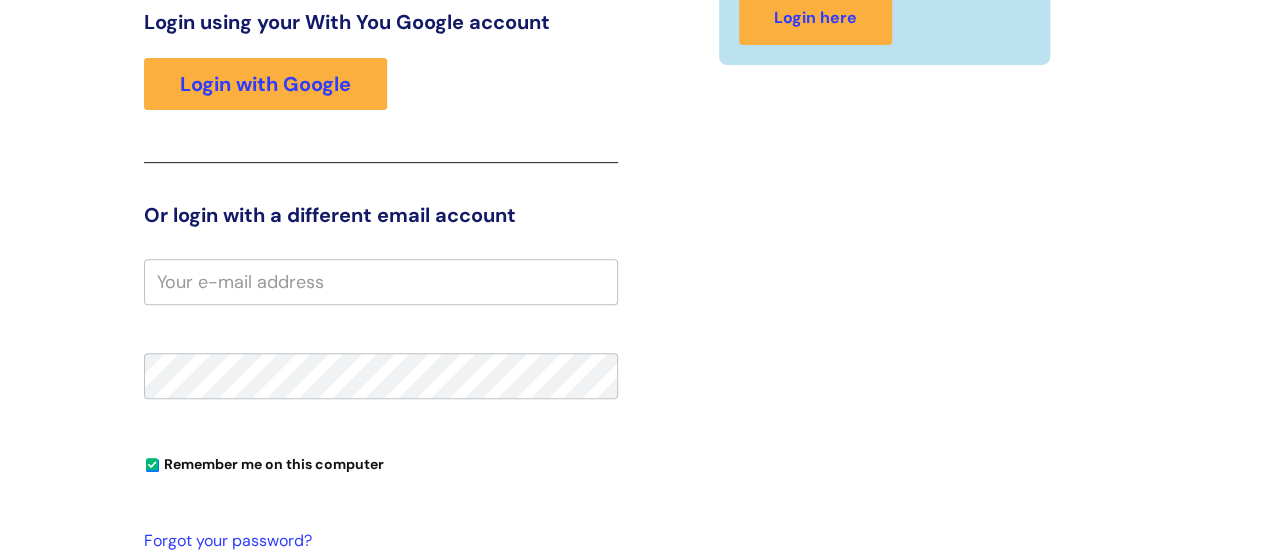 click on "Login using your With You Google account
Login with Google" at bounding box center (381, 86) 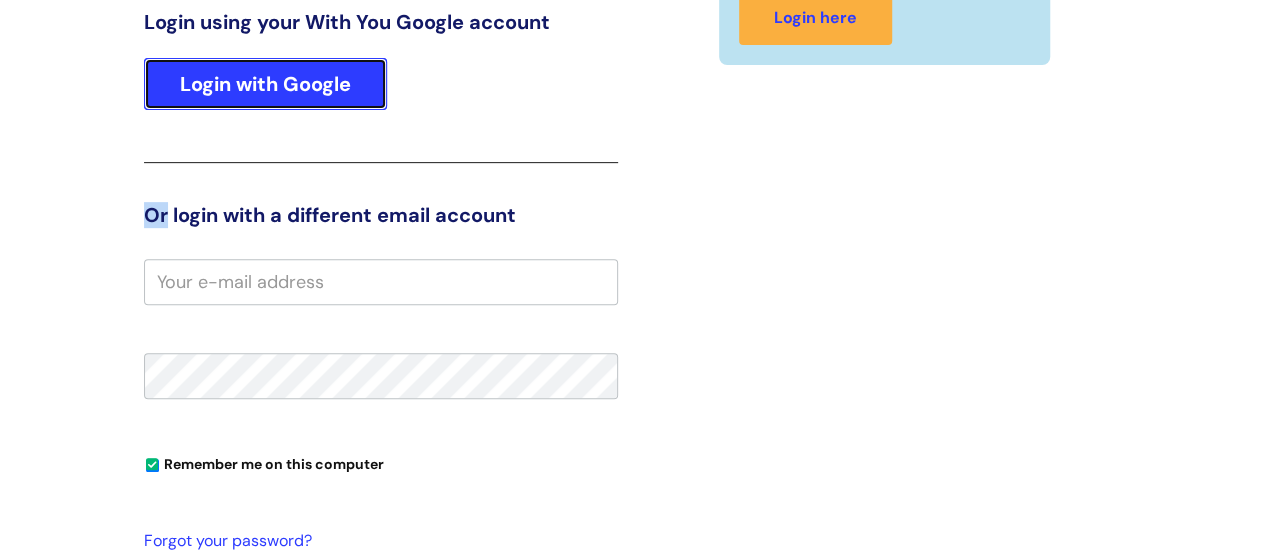 click on "Login with Google" at bounding box center (265, 84) 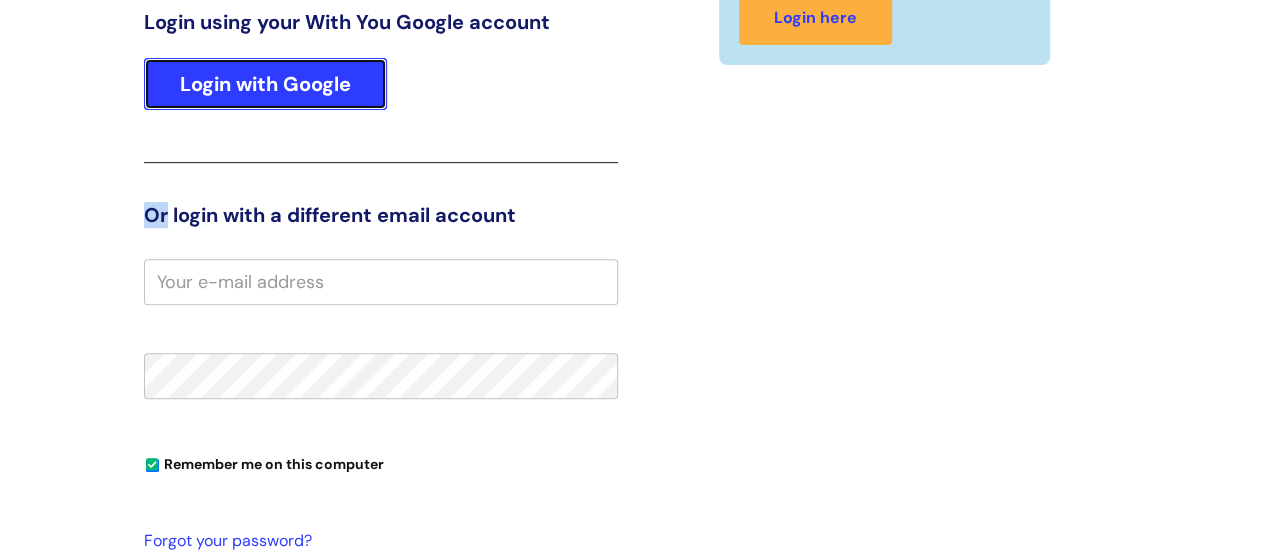 click on "Login with Google" at bounding box center (265, 84) 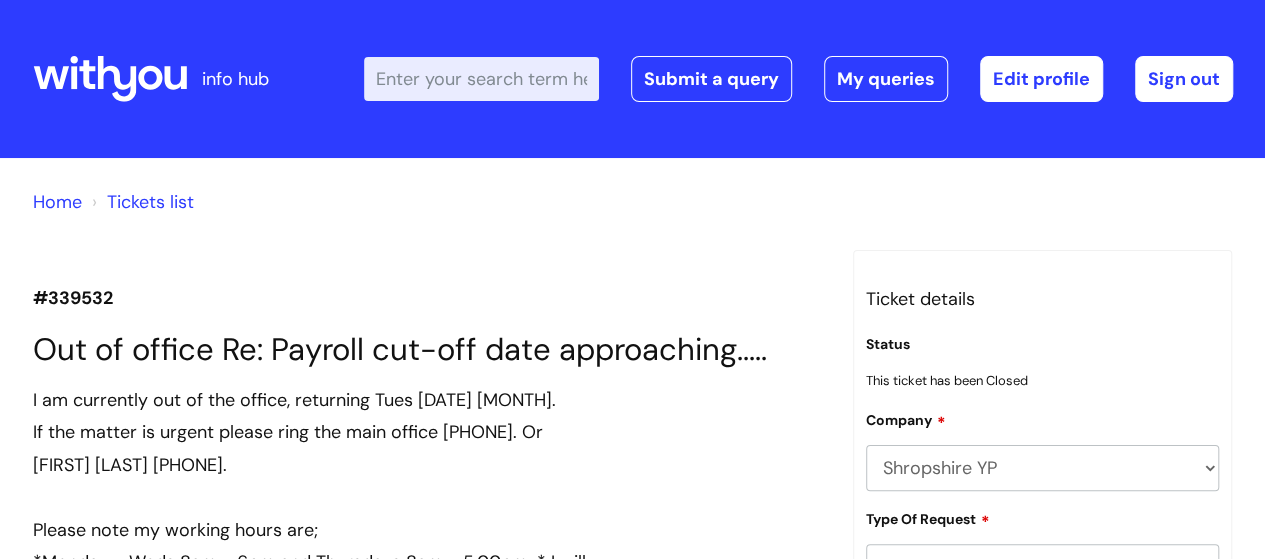 scroll, scrollTop: 2369, scrollLeft: 0, axis: vertical 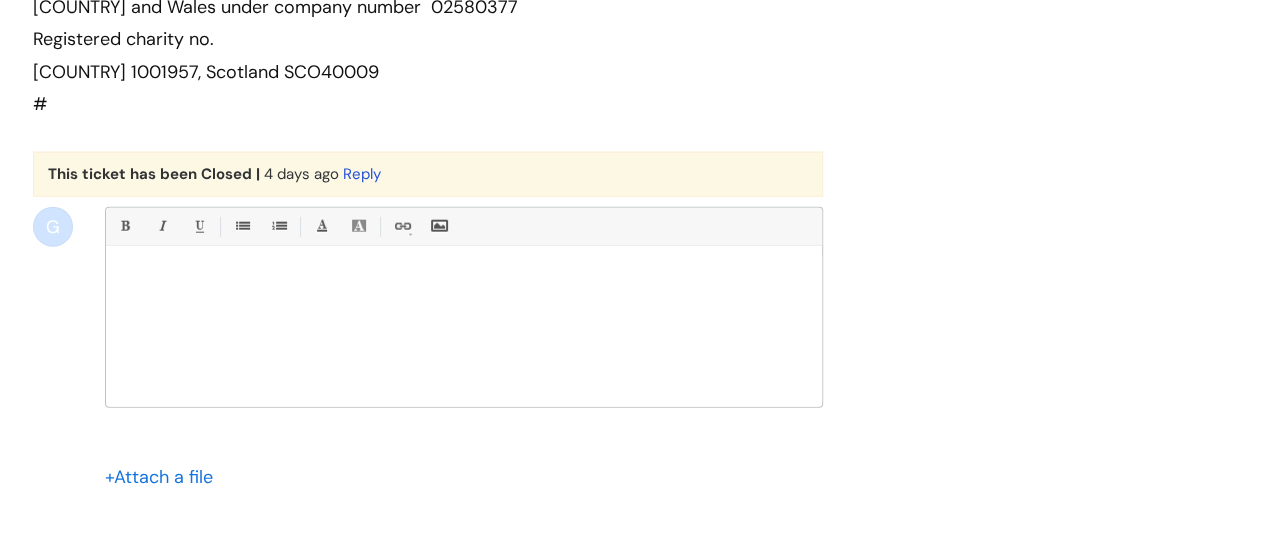 click on "Welcome [FIRST] [LAST]     |   -  Sign out" at bounding box center [632, -2090] 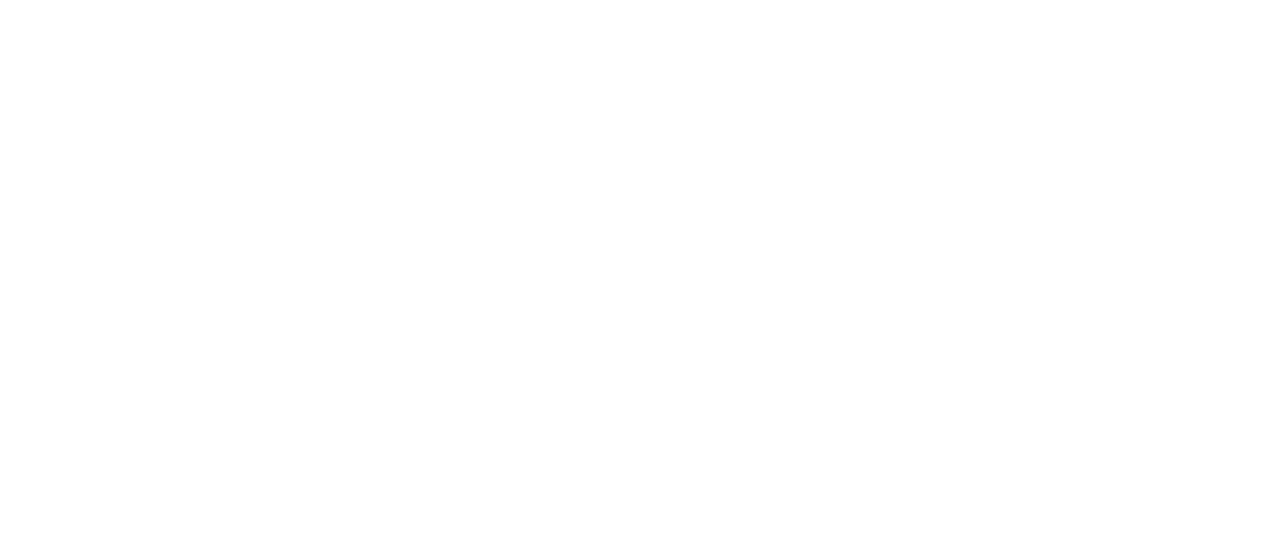 scroll, scrollTop: 0, scrollLeft: 0, axis: both 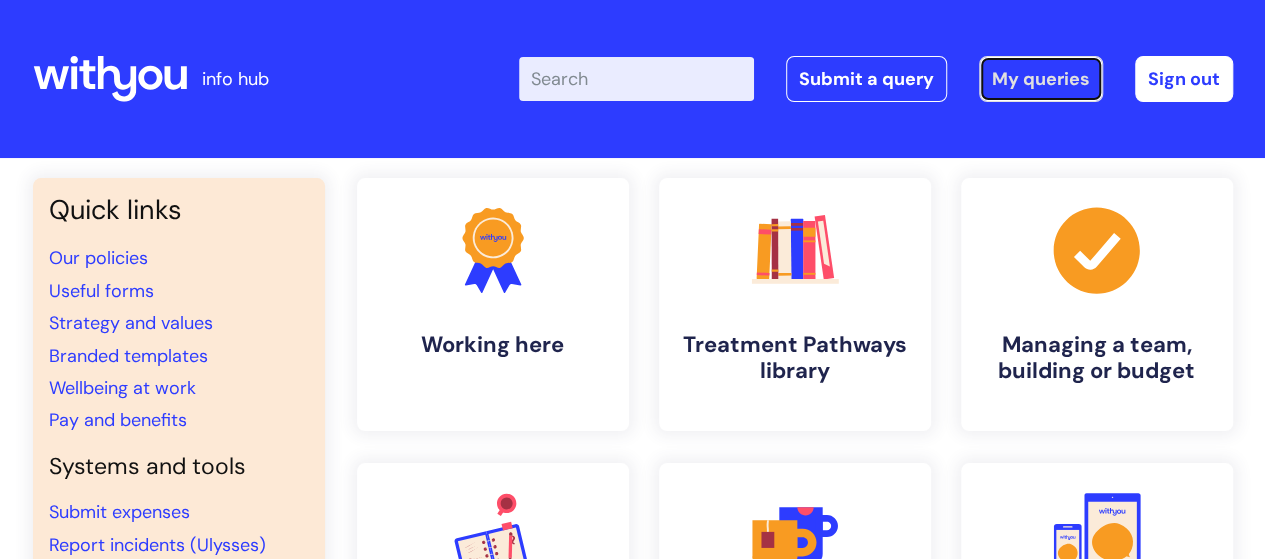 click on "My queries" at bounding box center (1041, 79) 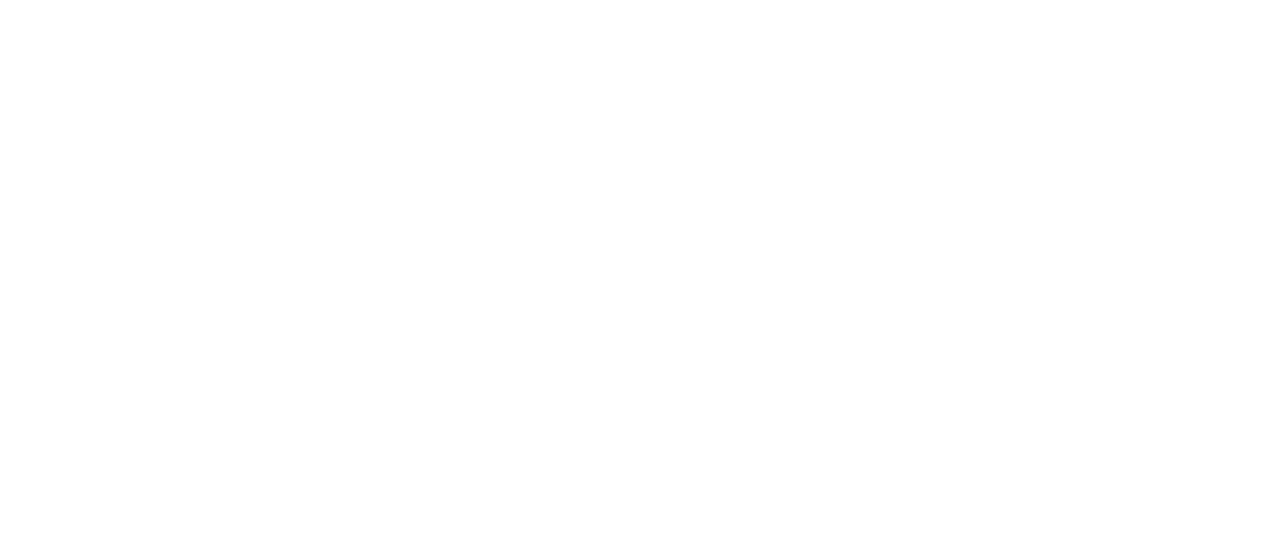 scroll, scrollTop: 0, scrollLeft: 0, axis: both 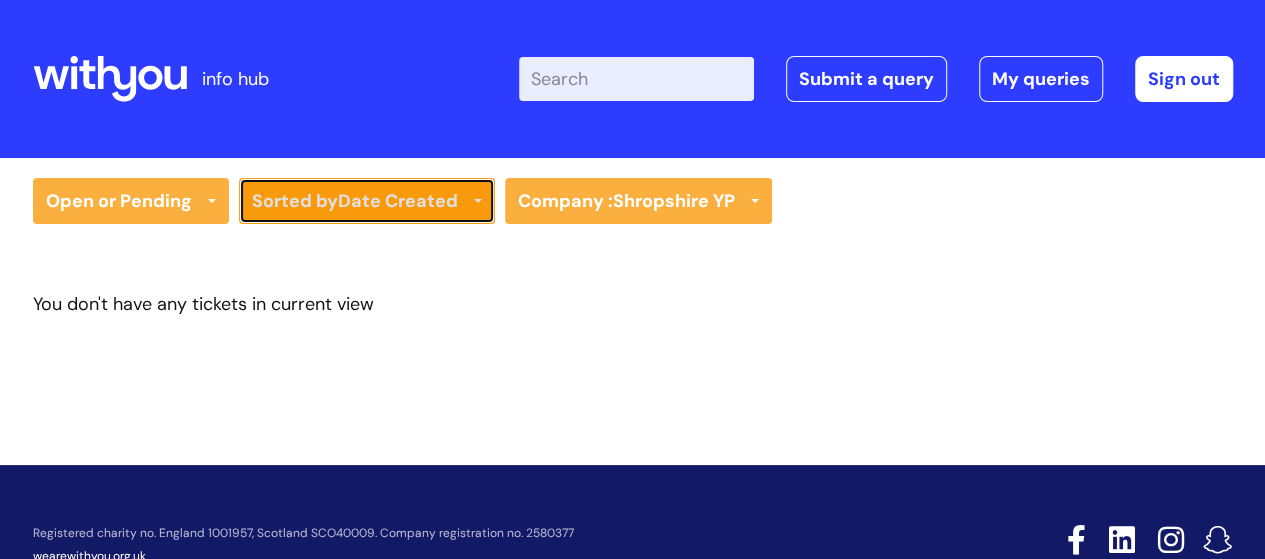 click on "Sorted by   Date Created" at bounding box center [367, 201] 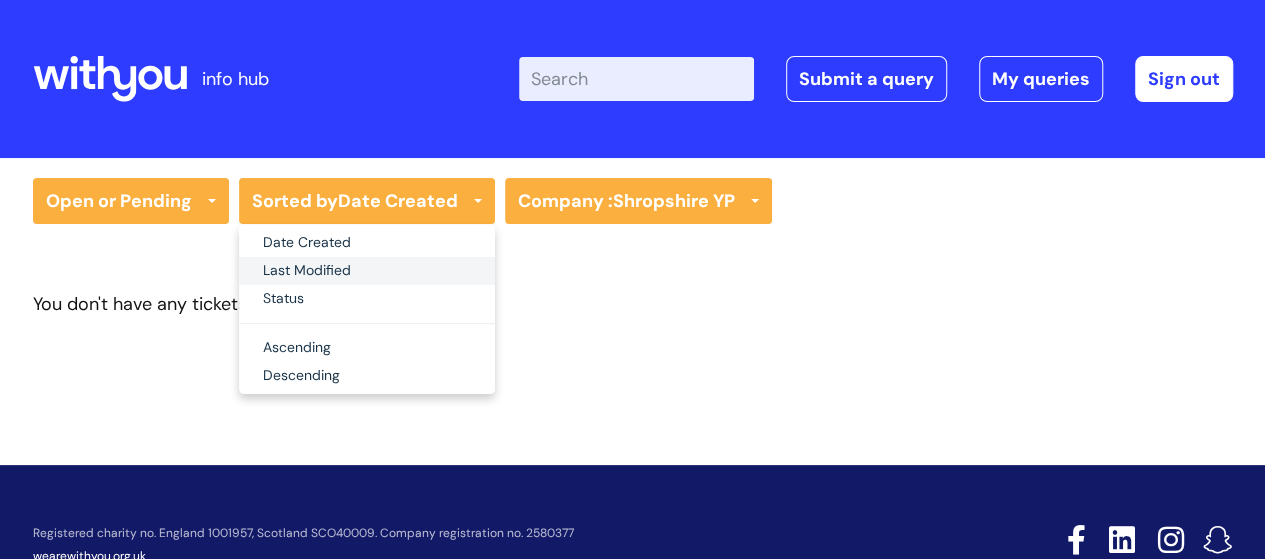 click on "Last Modified" at bounding box center [367, 271] 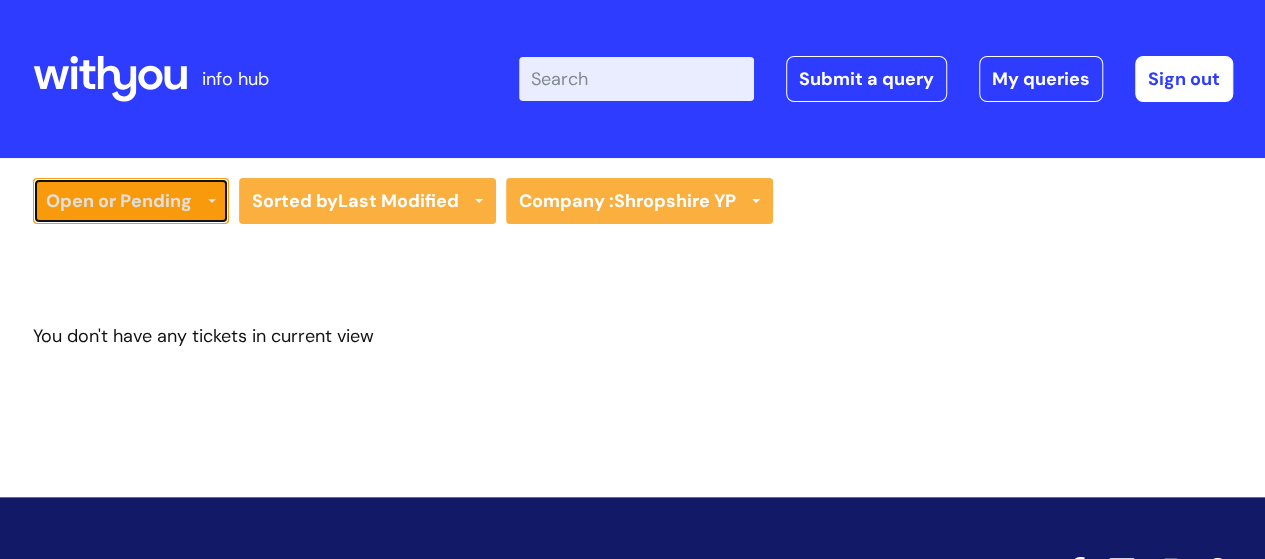 click on "Open or Pending" at bounding box center (131, 201) 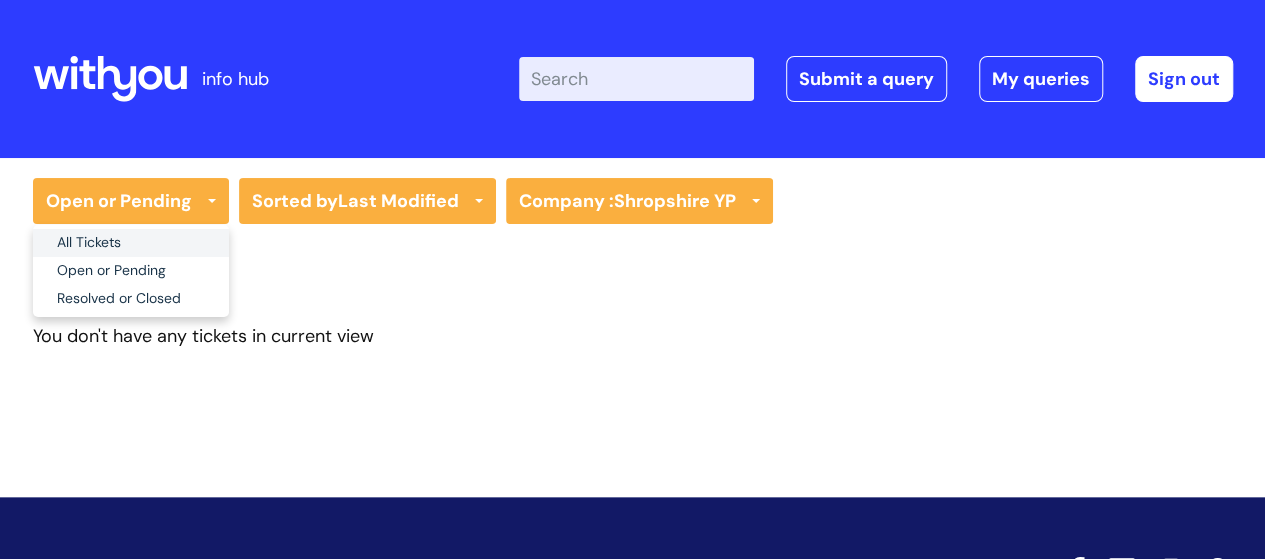 click on "All Tickets" at bounding box center [131, 243] 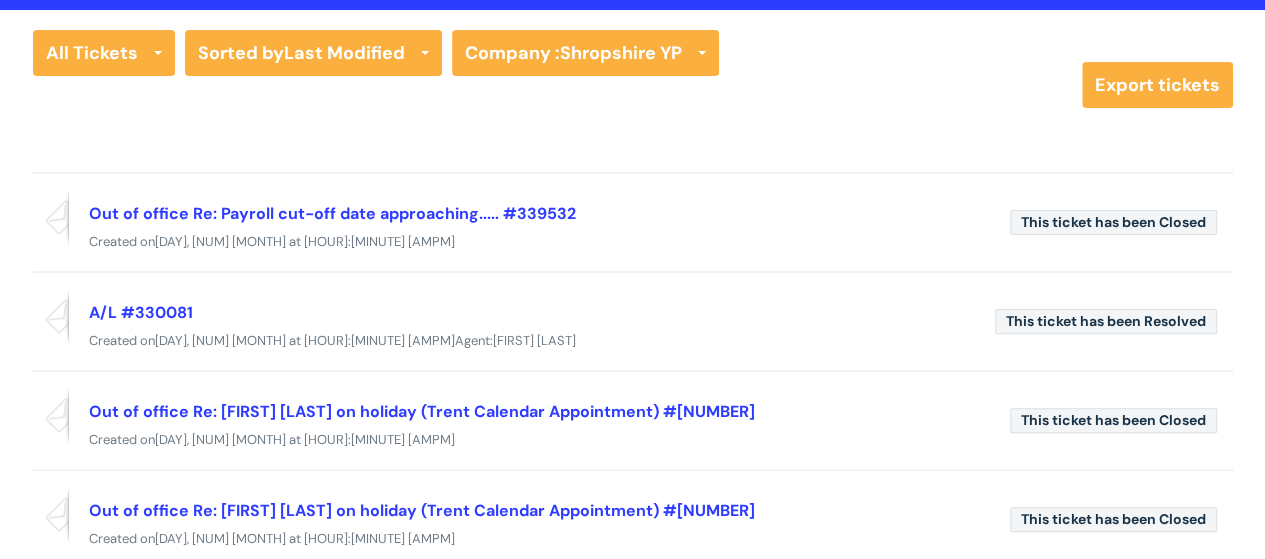 scroll, scrollTop: 160, scrollLeft: 0, axis: vertical 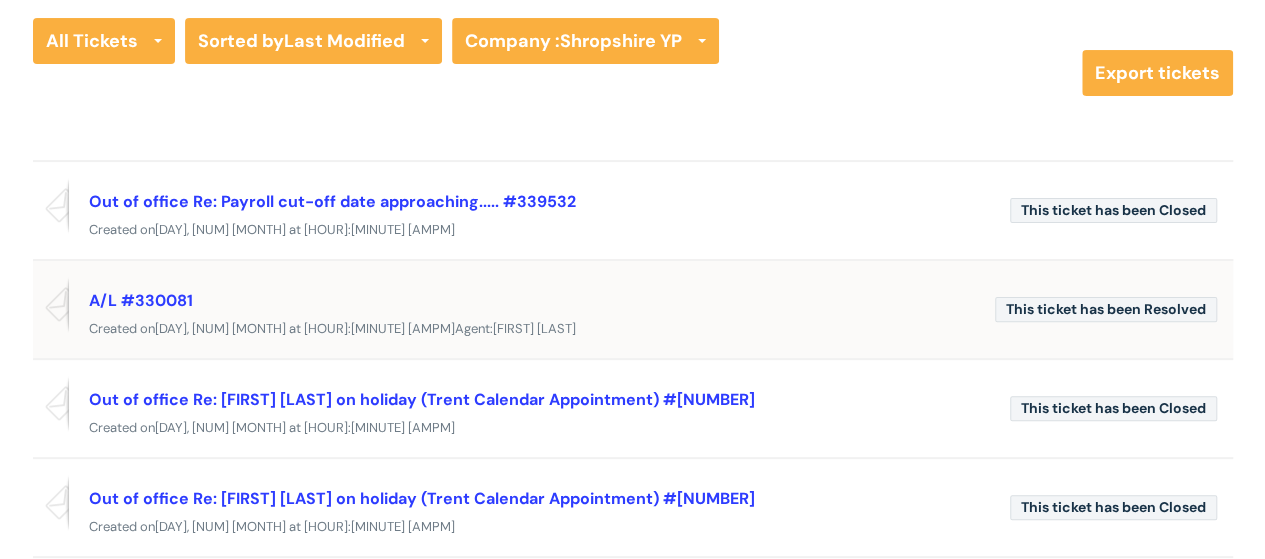 click on "A/L #330081" at bounding box center [534, 300] 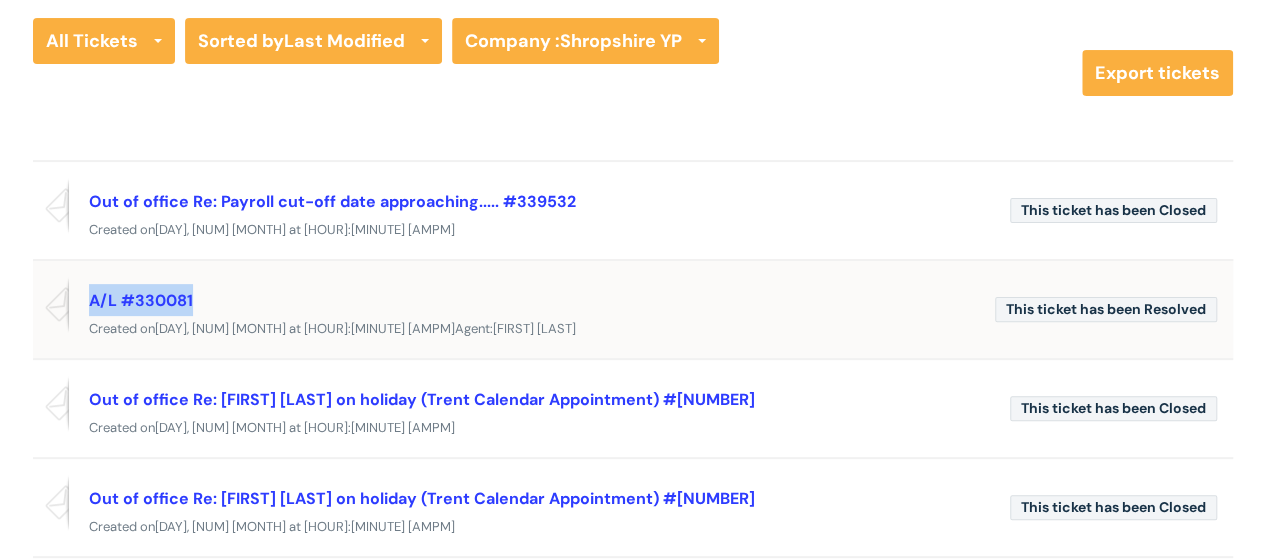 click on "A/L #330081" at bounding box center [534, 300] 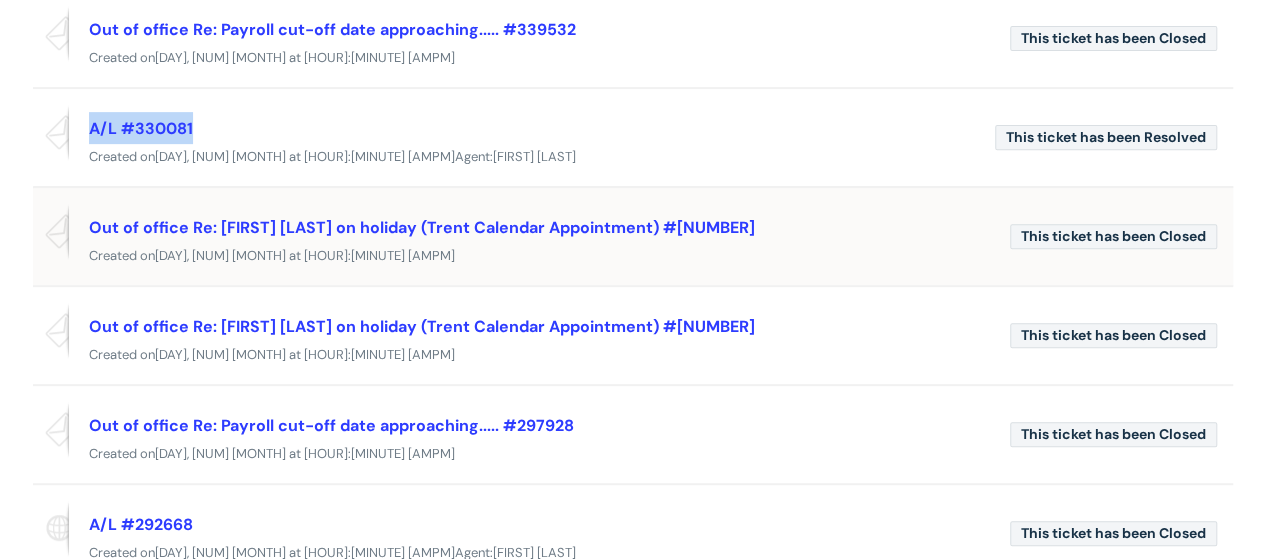 scroll, scrollTop: 320, scrollLeft: 0, axis: vertical 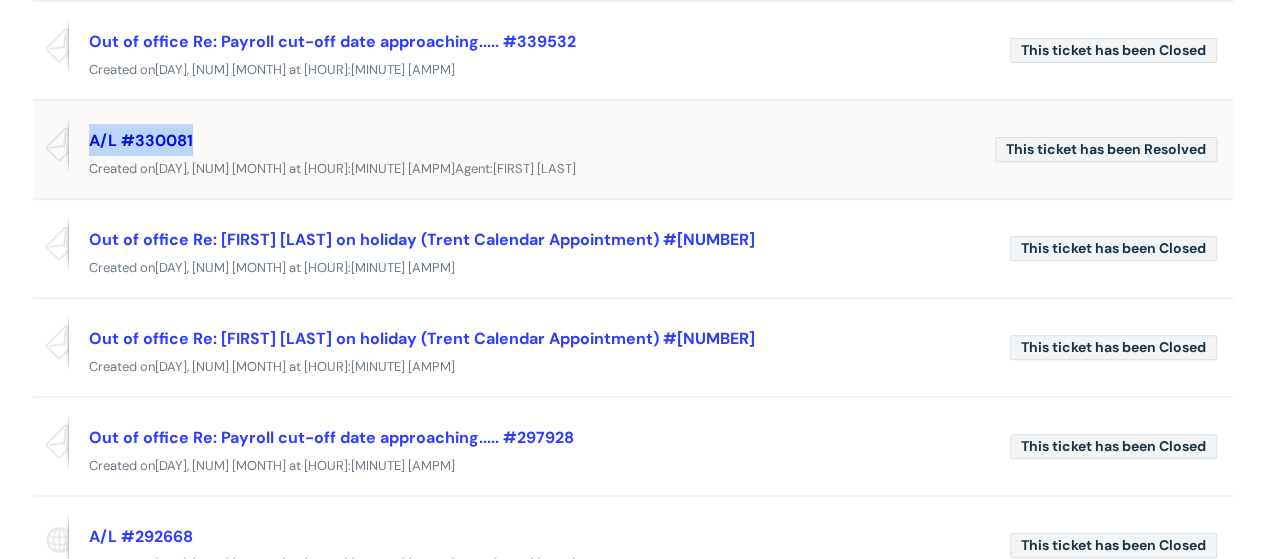 click on "A/L #330081" at bounding box center (141, 140) 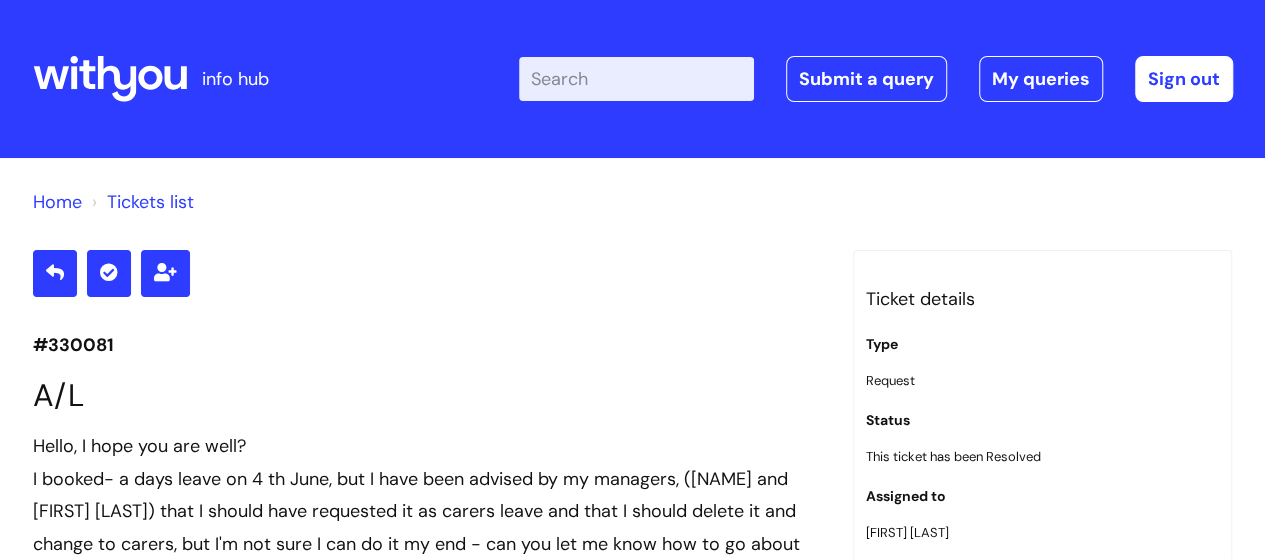 scroll, scrollTop: 3934, scrollLeft: 0, axis: vertical 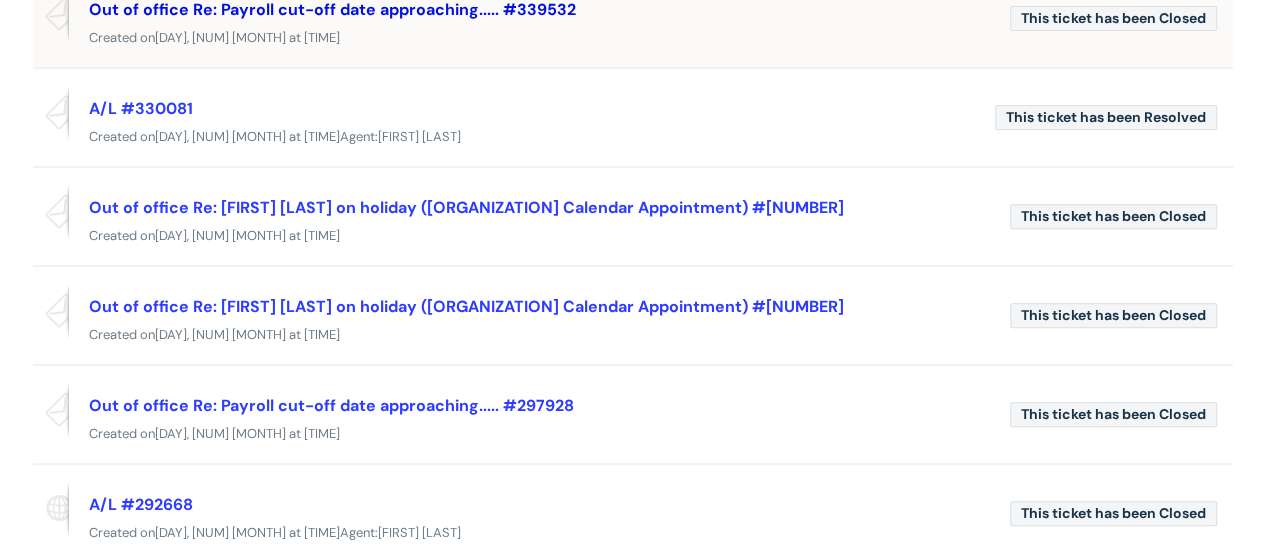 click on "Out of office Re: Payroll cut-off date approaching..... #339532" at bounding box center [332, 9] 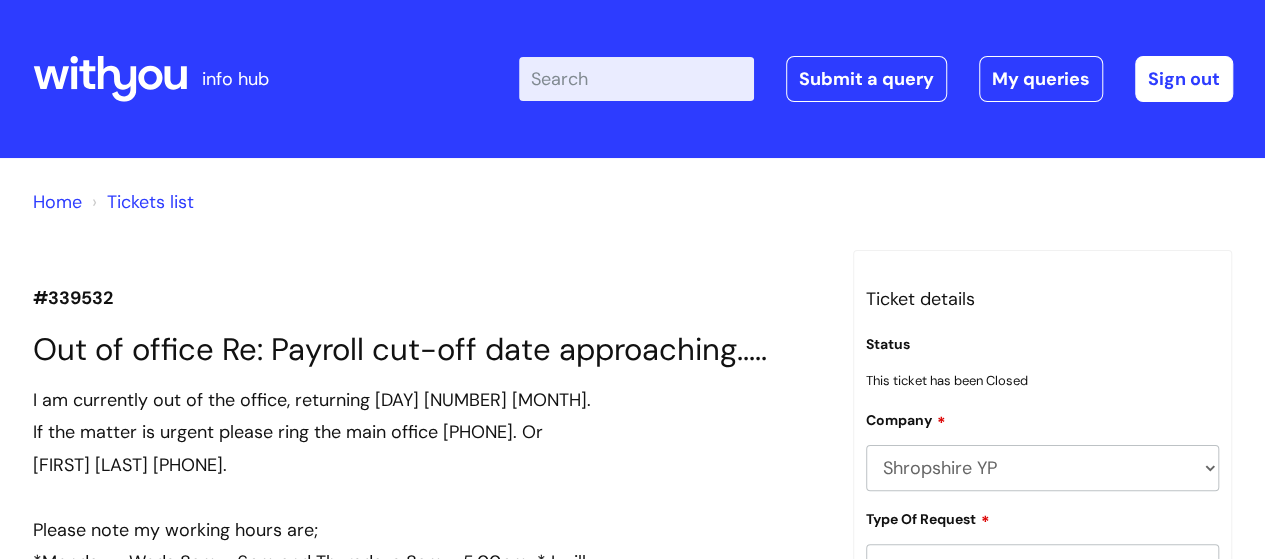 scroll, scrollTop: 2369, scrollLeft: 0, axis: vertical 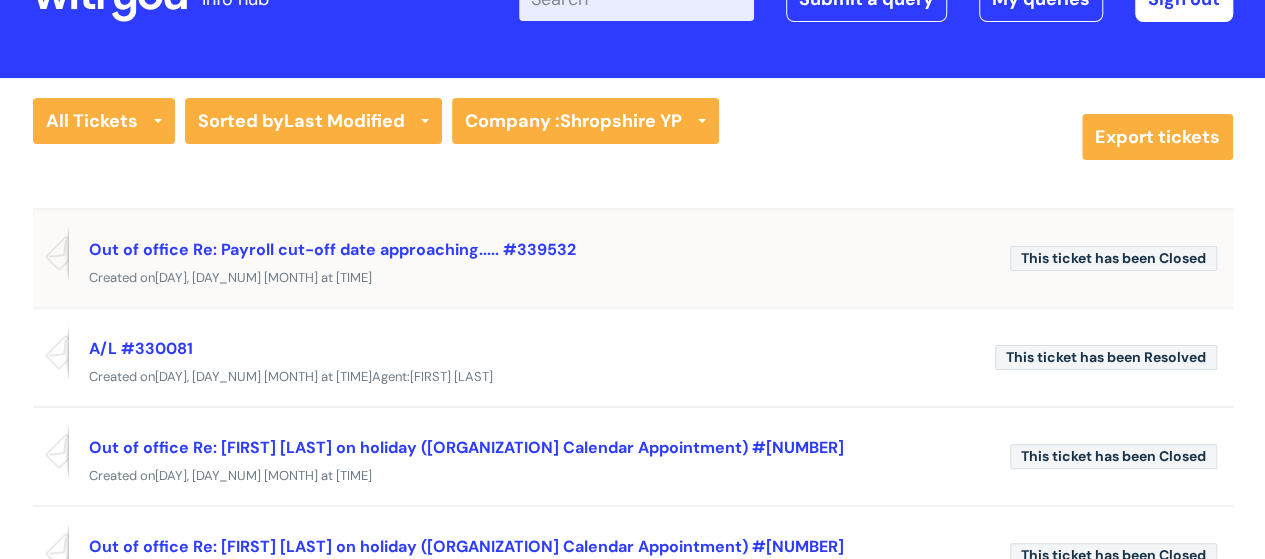 click on "Out of office Re: Payroll cut-off date approaching..... #339532" at bounding box center [541, 249] 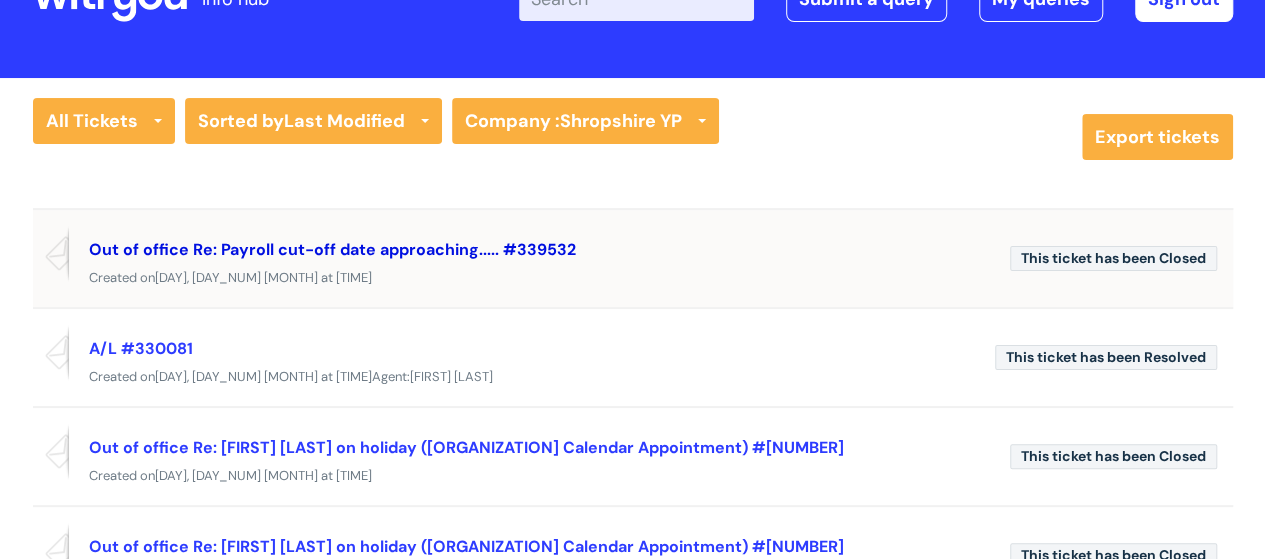 click on "Out of office Re: Payroll cut-off date approaching..... #339532" at bounding box center [332, 249] 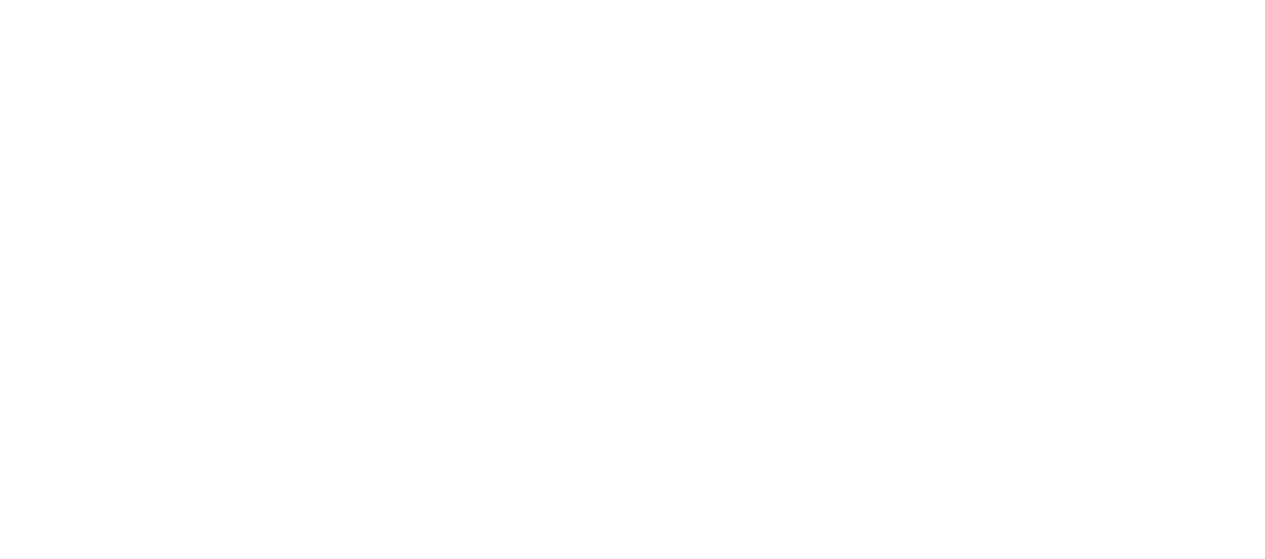 click at bounding box center [0, 0] 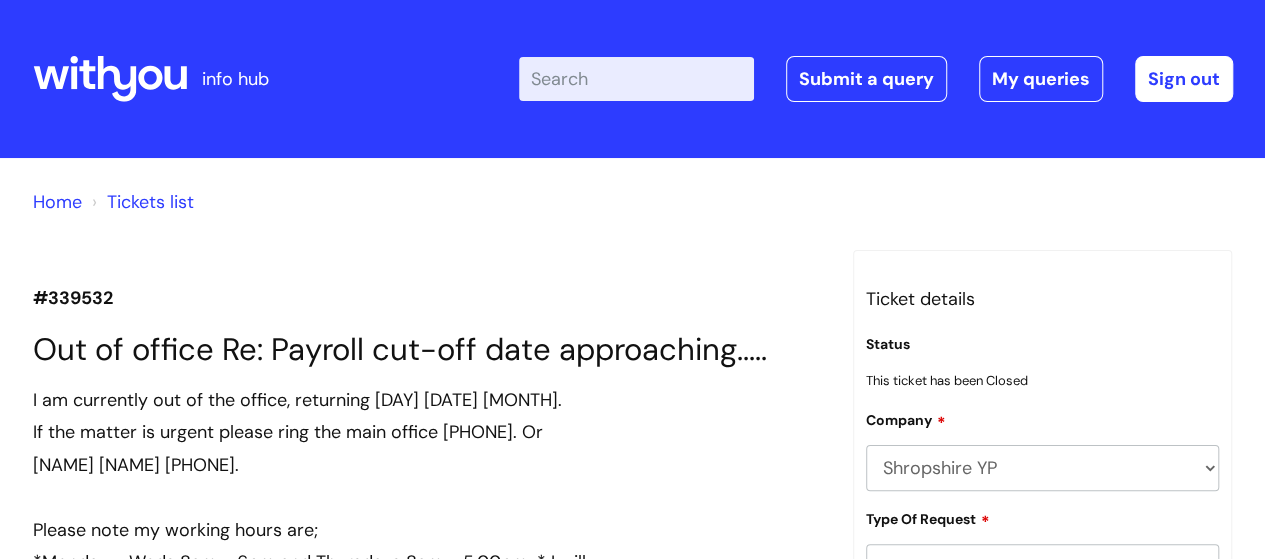 scroll, scrollTop: 2369, scrollLeft: 0, axis: vertical 